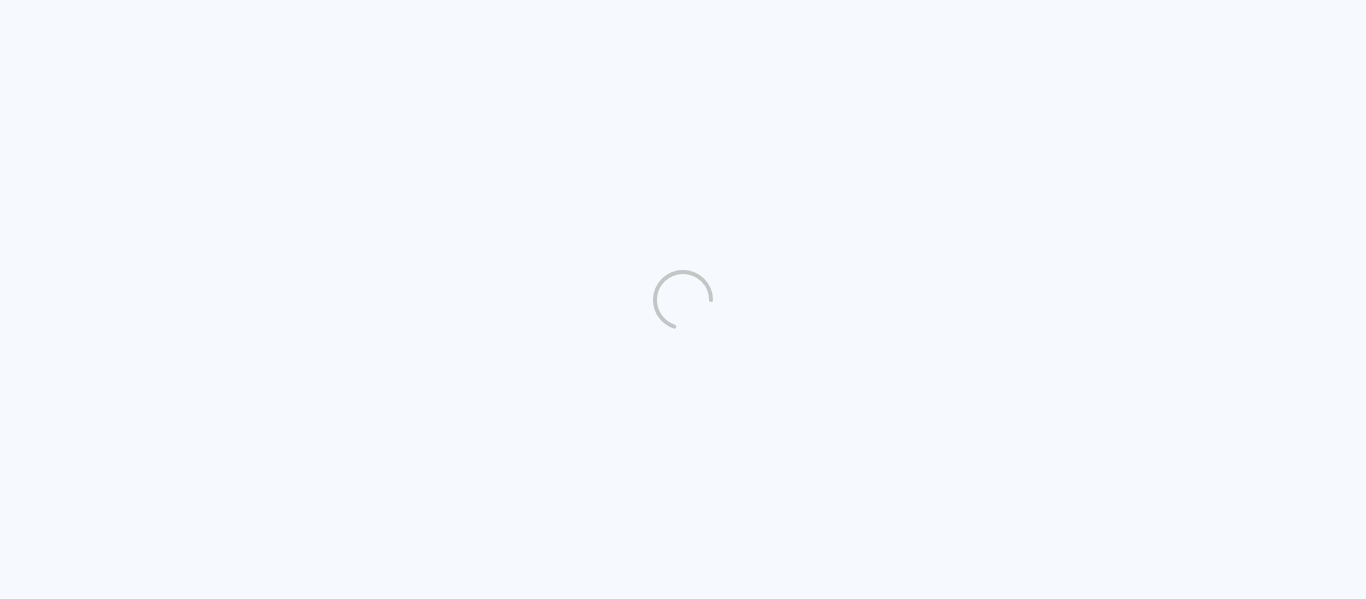 scroll, scrollTop: 0, scrollLeft: 0, axis: both 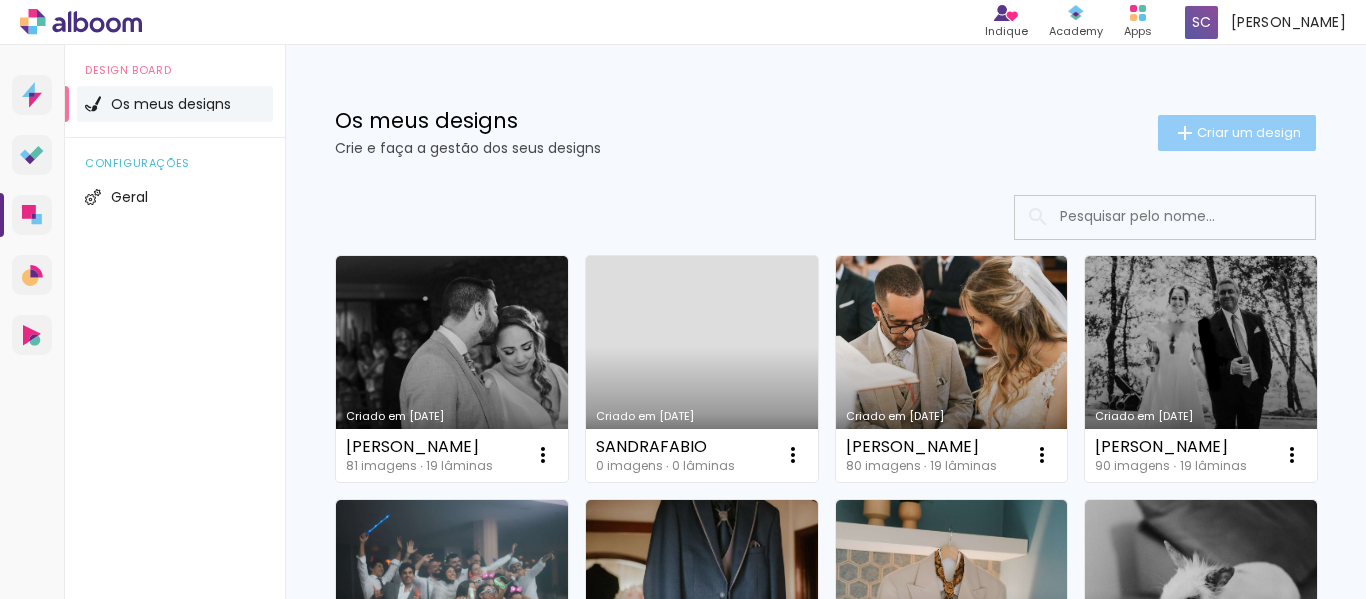 click on "Criar um design" 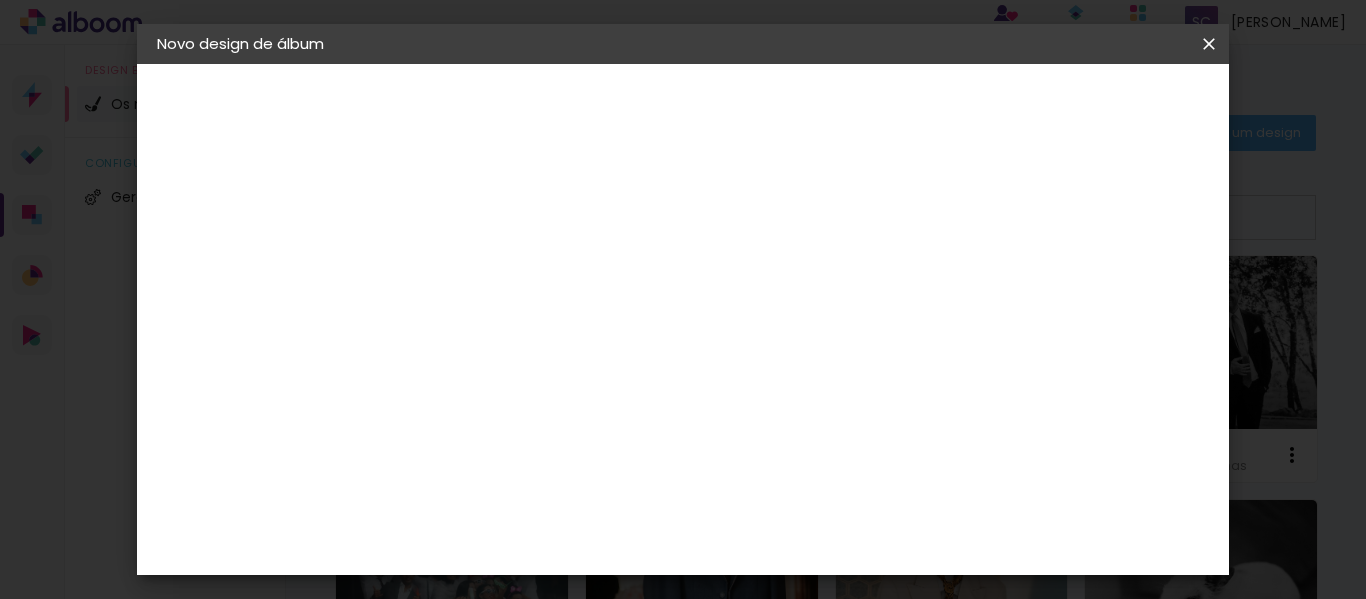 click at bounding box center (484, 268) 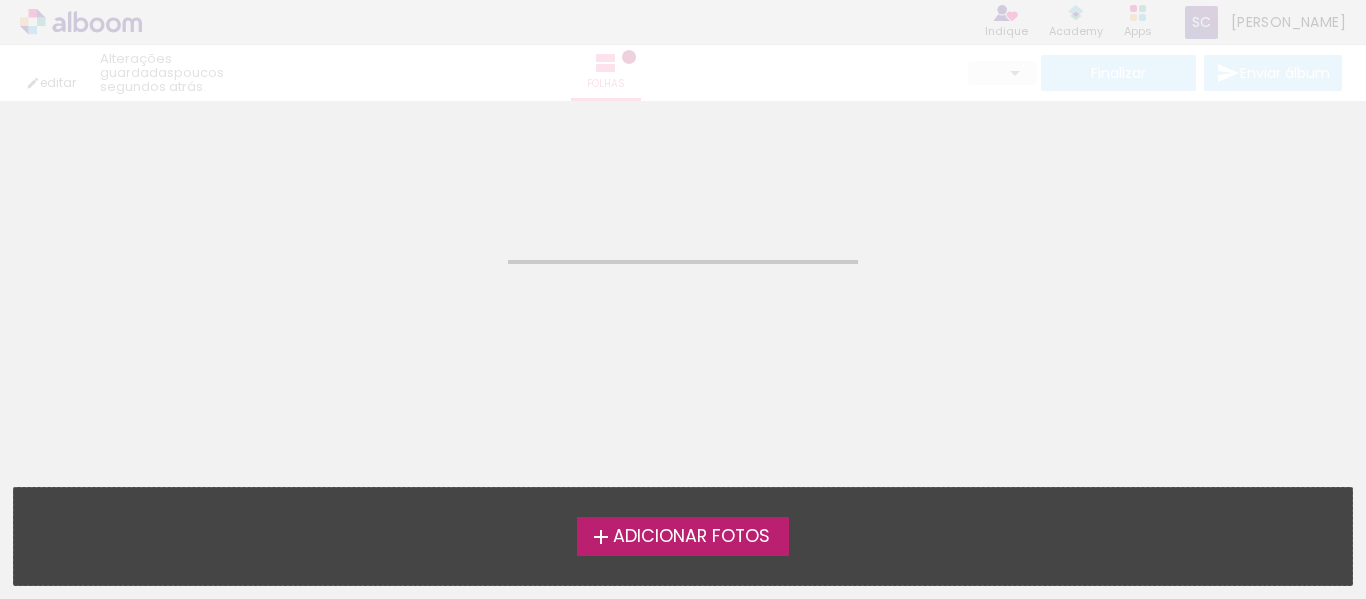 click on "Adicionar Fotos" at bounding box center (691, 537) 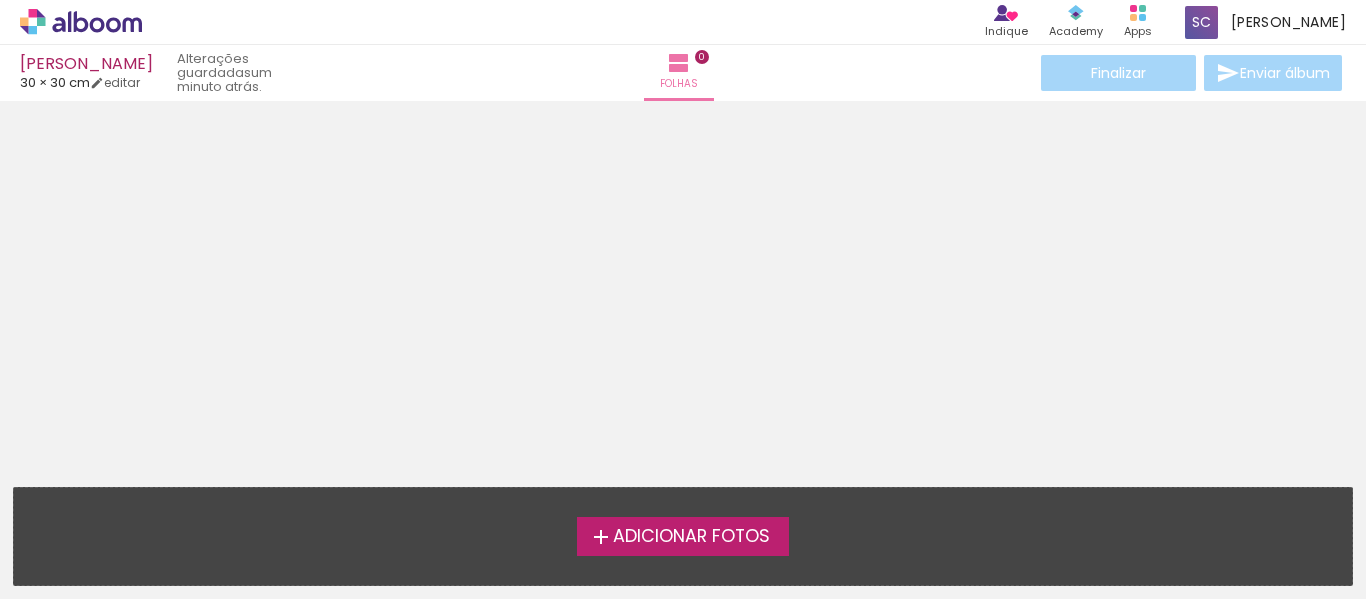 click on "Adicionar Fotos" at bounding box center [683, 536] 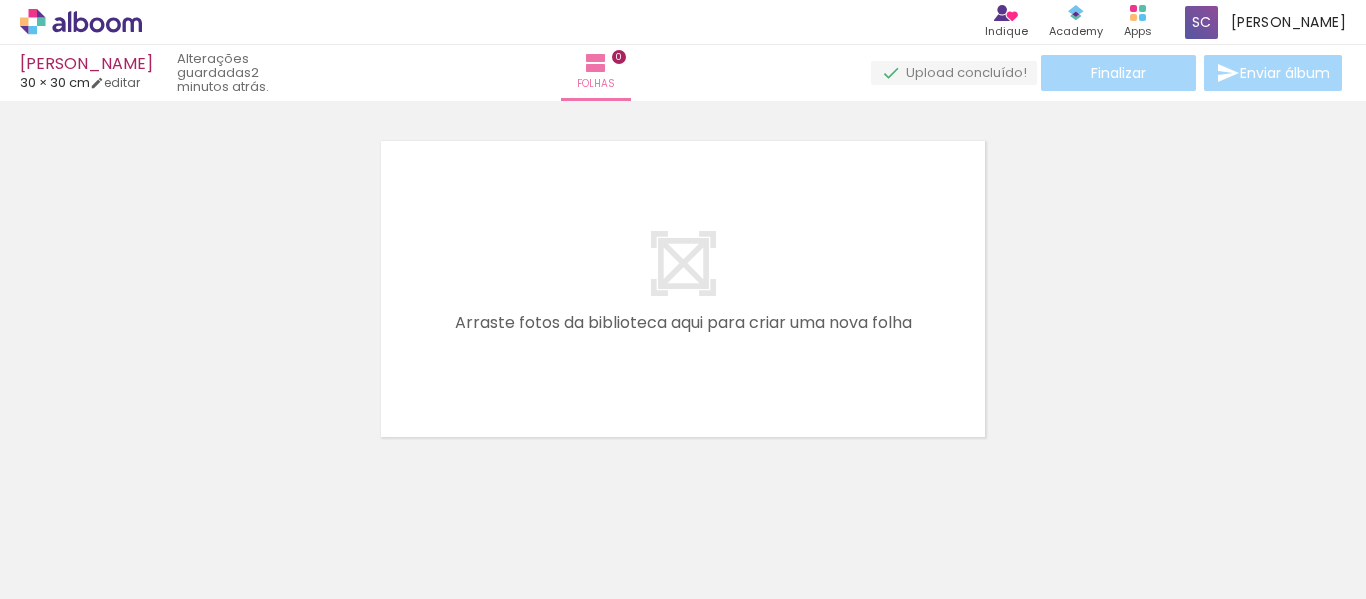 scroll, scrollTop: 26, scrollLeft: 0, axis: vertical 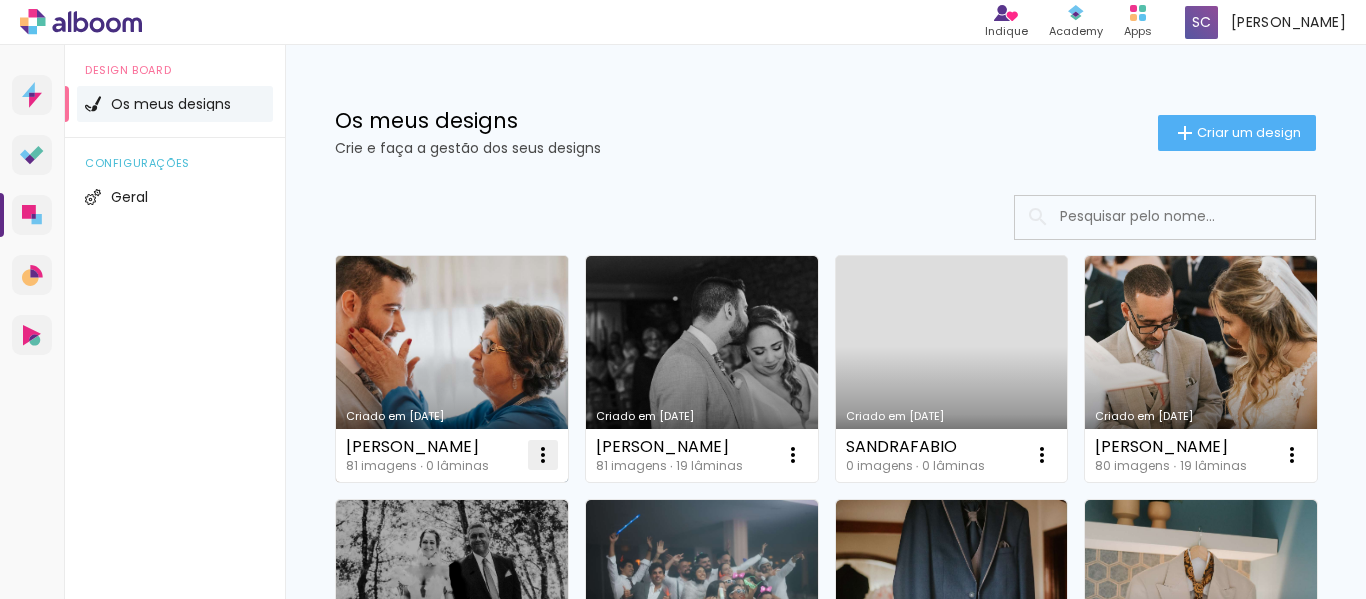 click at bounding box center (543, 455) 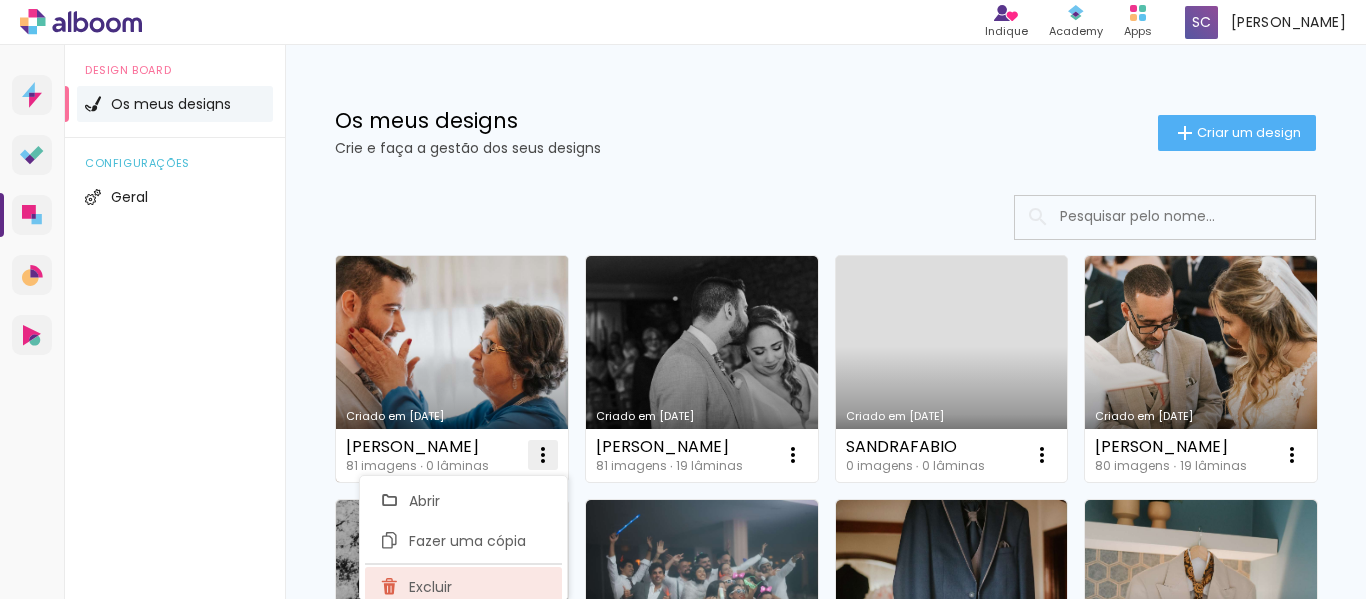 click on "Excluir" 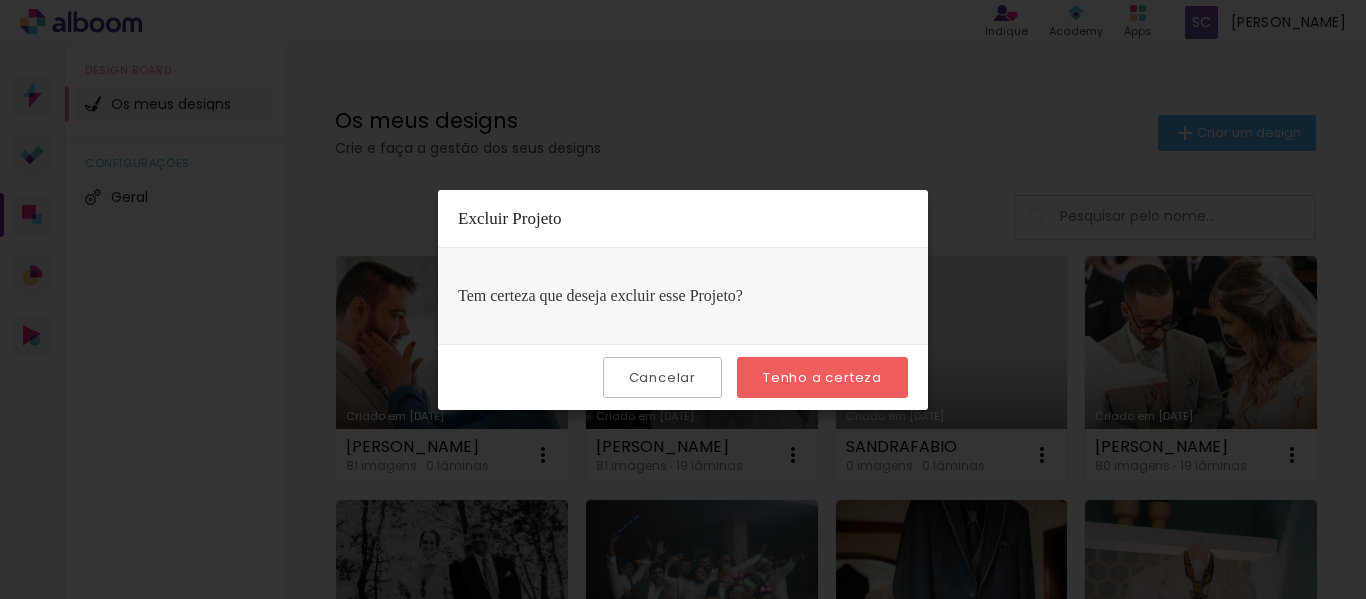 click on "Tenho a certeza" at bounding box center [0, 0] 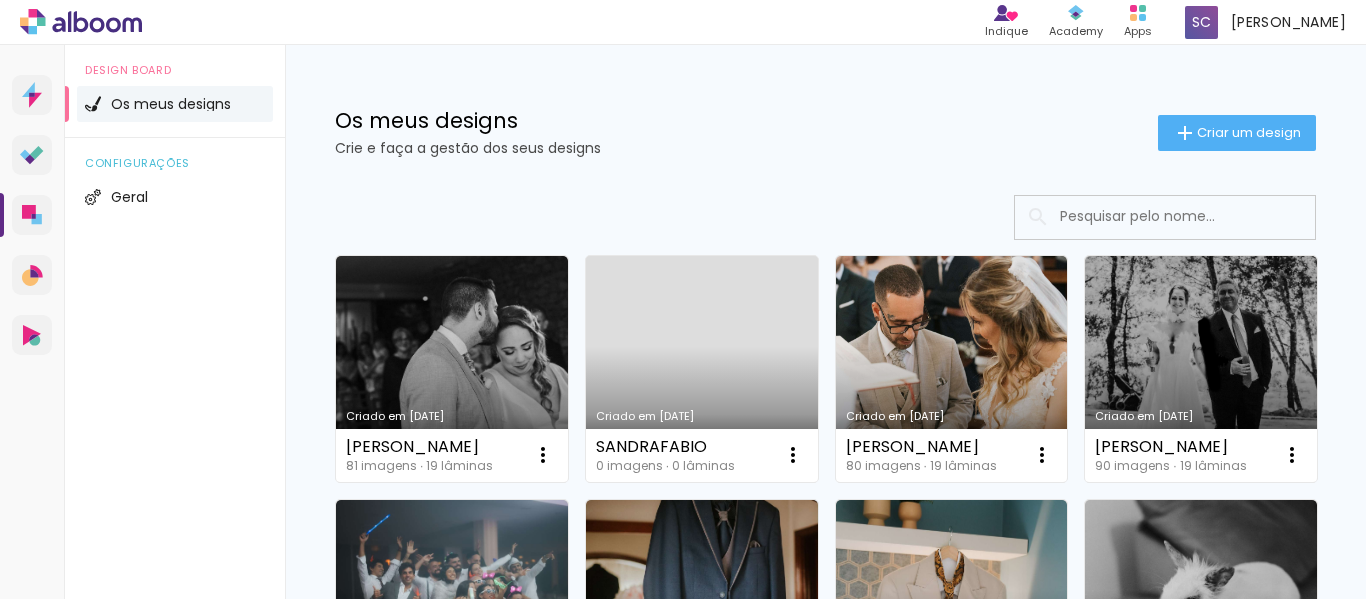 click on "Criado em [DATE]" at bounding box center [702, 369] 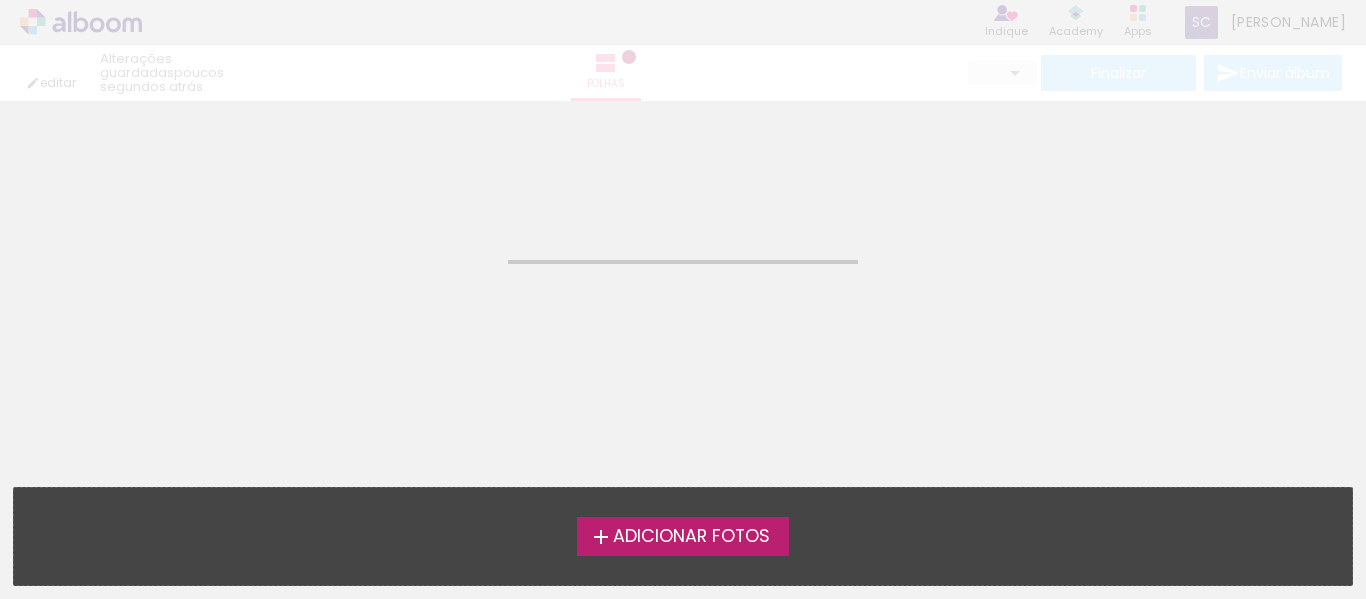 click on "Adicionar Fotos" at bounding box center (691, 537) 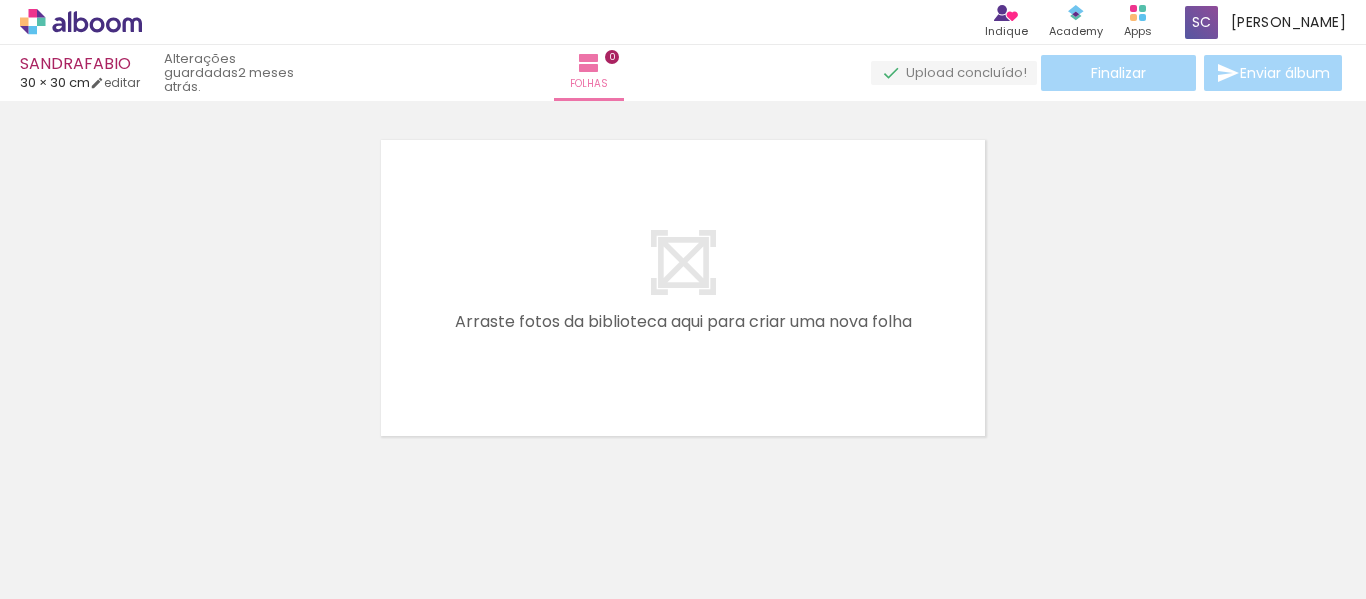 scroll, scrollTop: 26, scrollLeft: 0, axis: vertical 